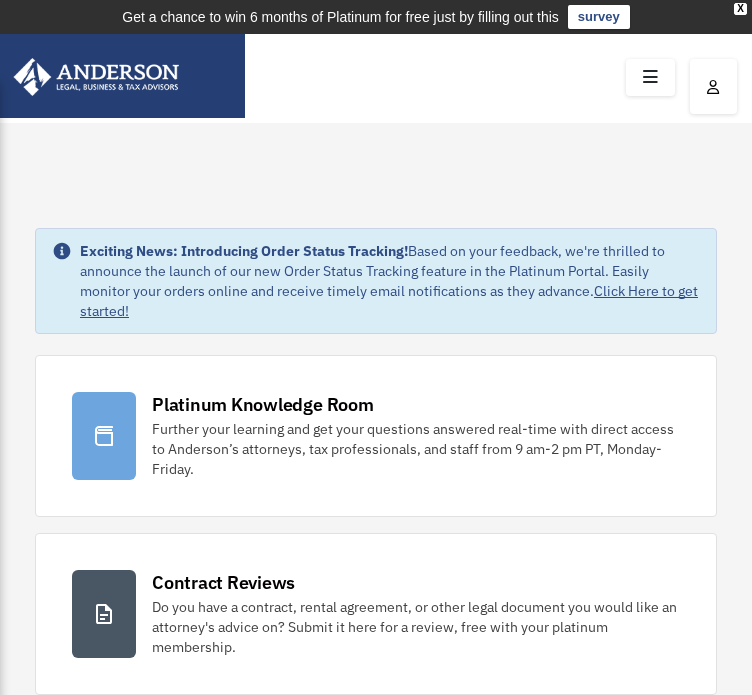 scroll, scrollTop: 55, scrollLeft: 0, axis: vertical 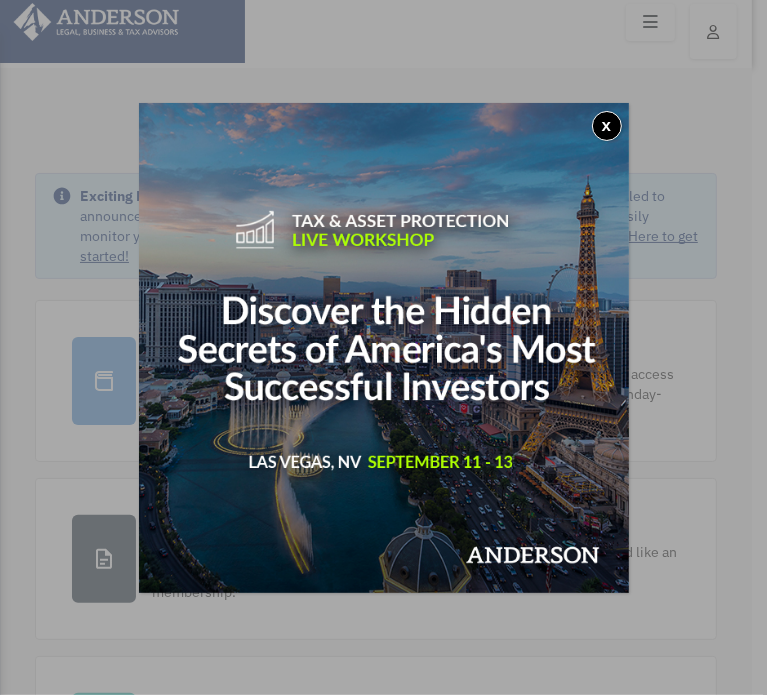 click on "x" at bounding box center [607, 126] 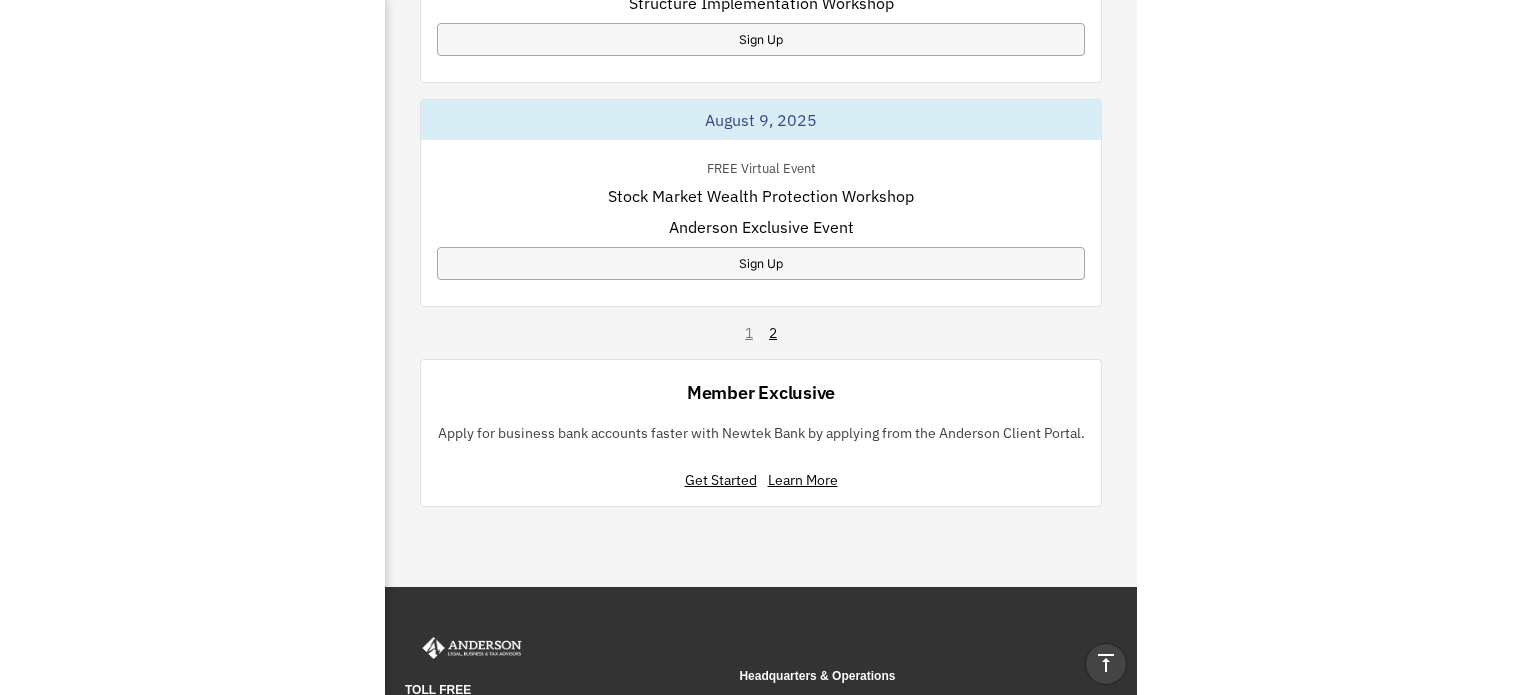 scroll, scrollTop: 1698, scrollLeft: 0, axis: vertical 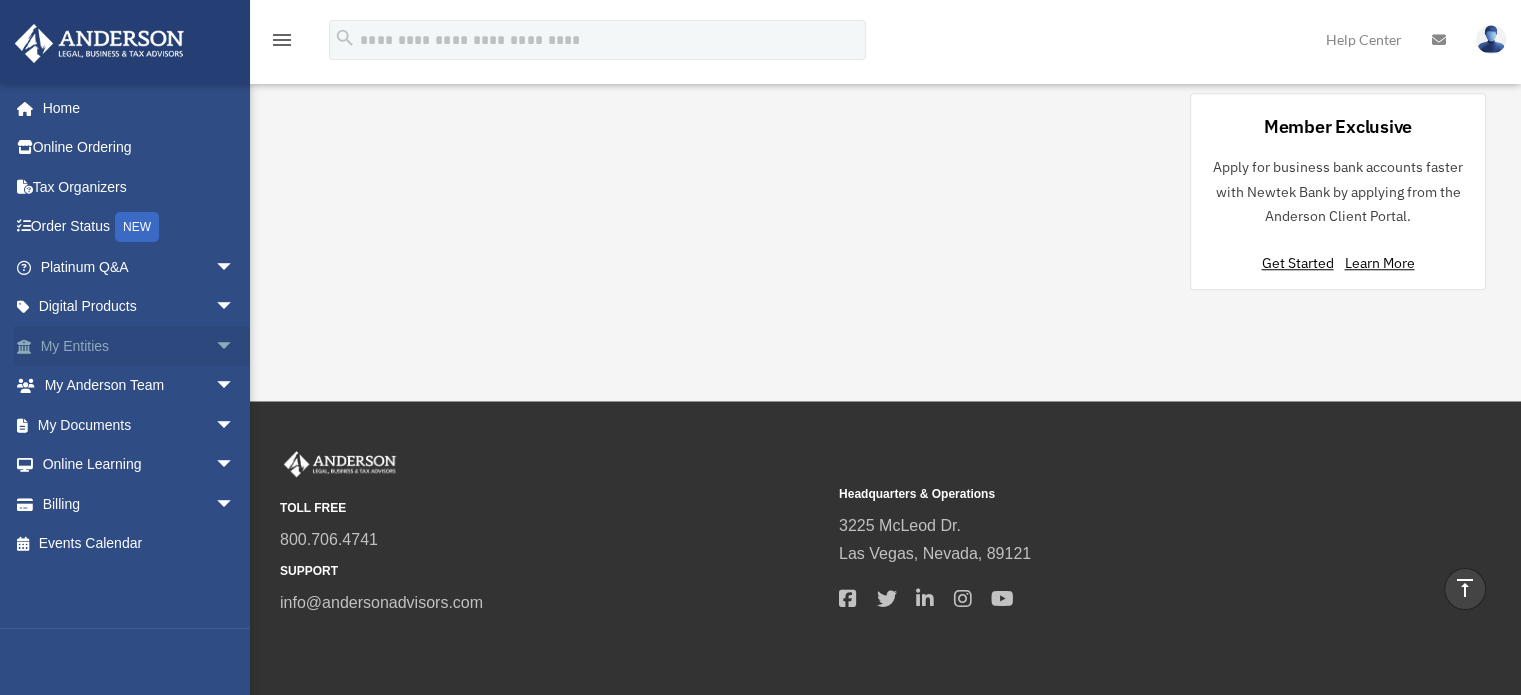 click on "arrow_drop_down" at bounding box center (235, 346) 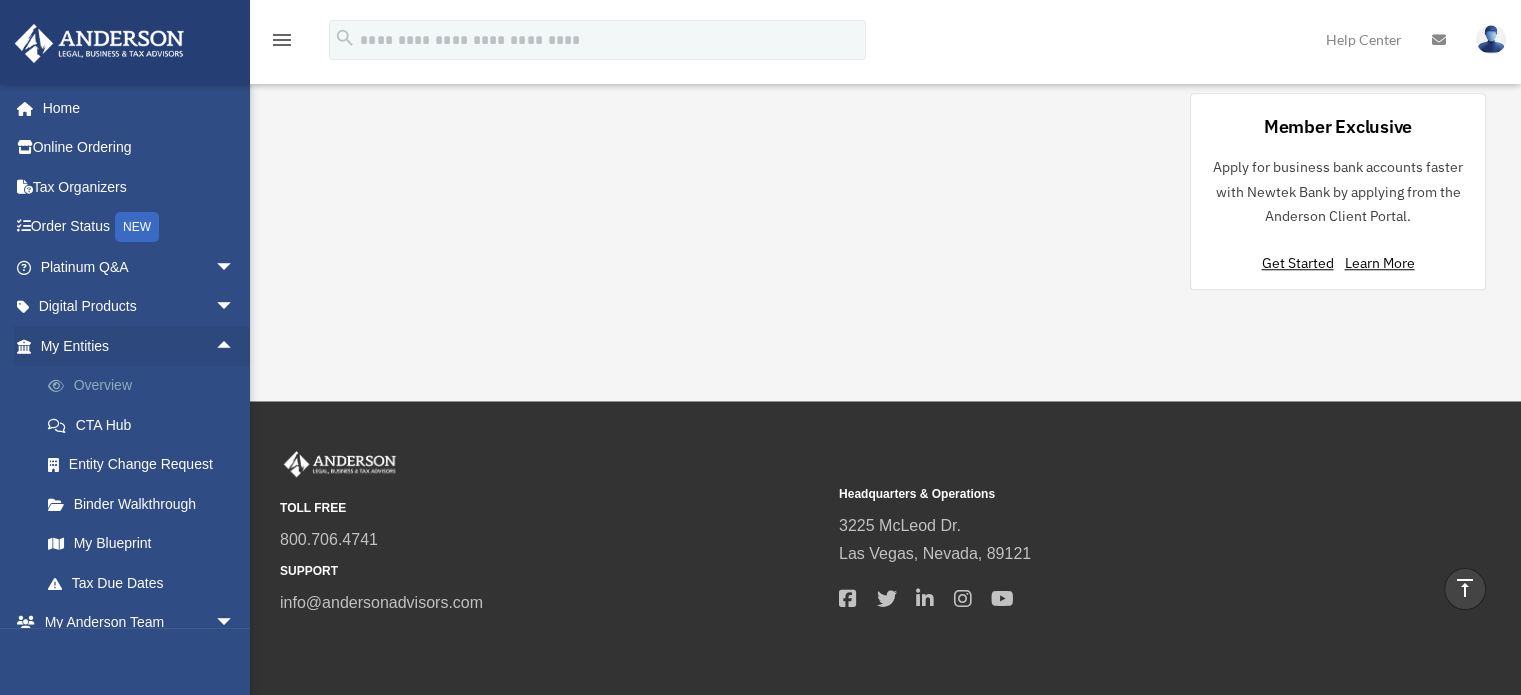 click on "Overview" at bounding box center [146, 386] 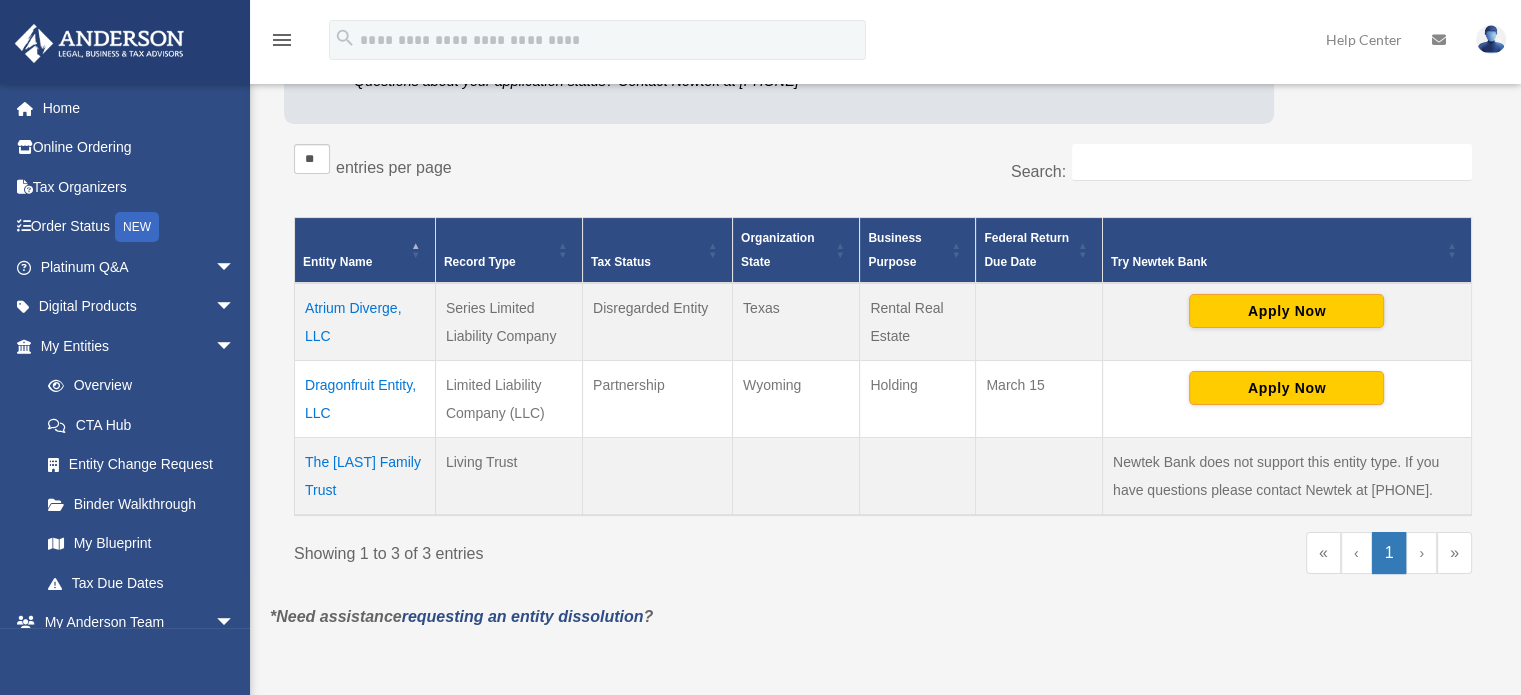 scroll, scrollTop: 316, scrollLeft: 0, axis: vertical 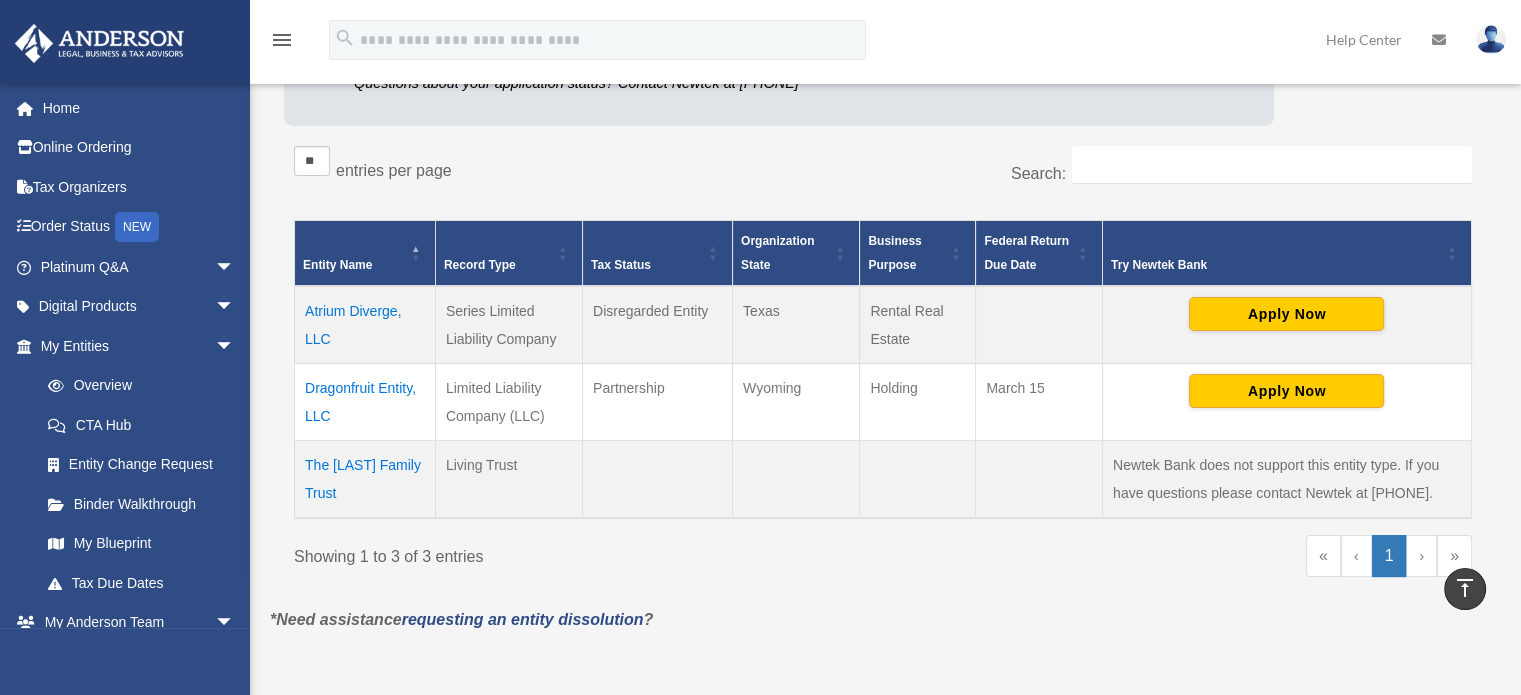 click on "Atrium Diverge, LLC" at bounding box center [365, 325] 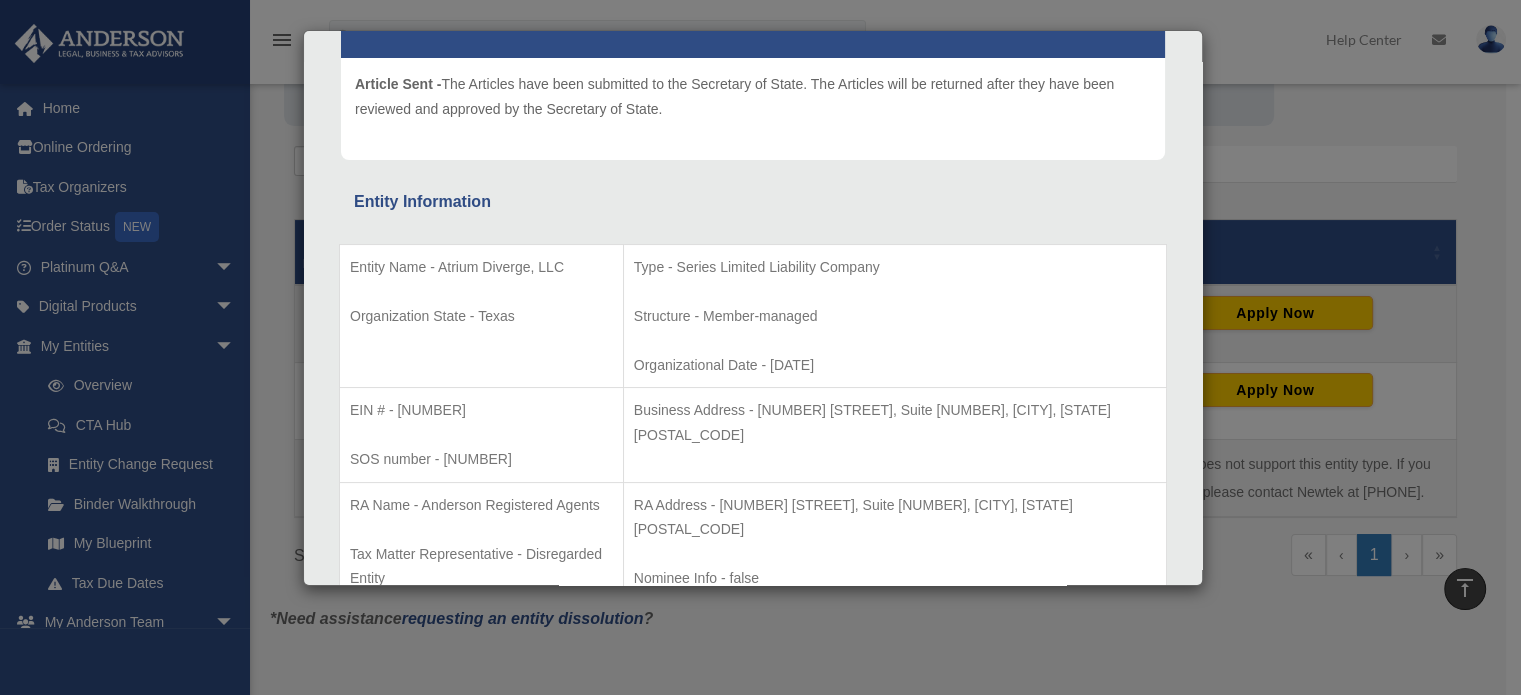 scroll, scrollTop: 224, scrollLeft: 0, axis: vertical 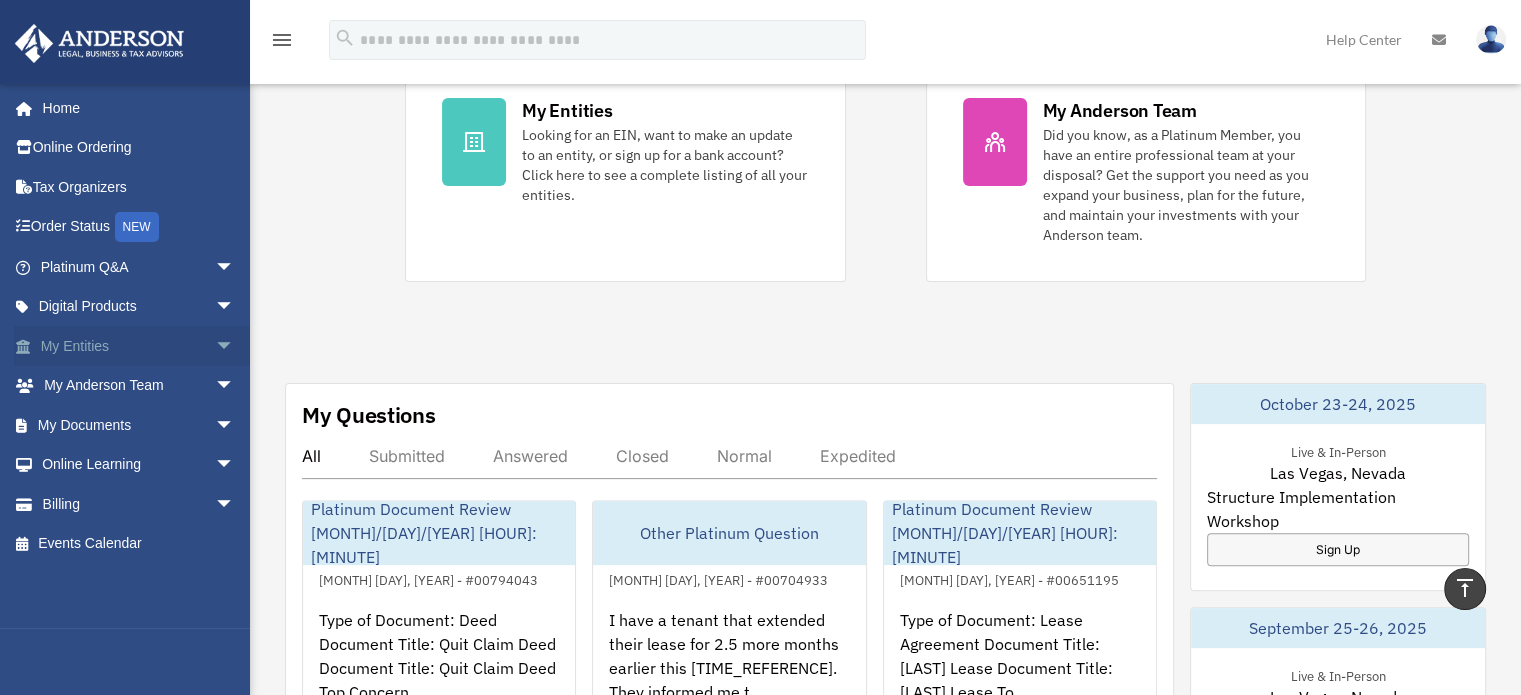 click on "arrow_drop_down" at bounding box center [235, 346] 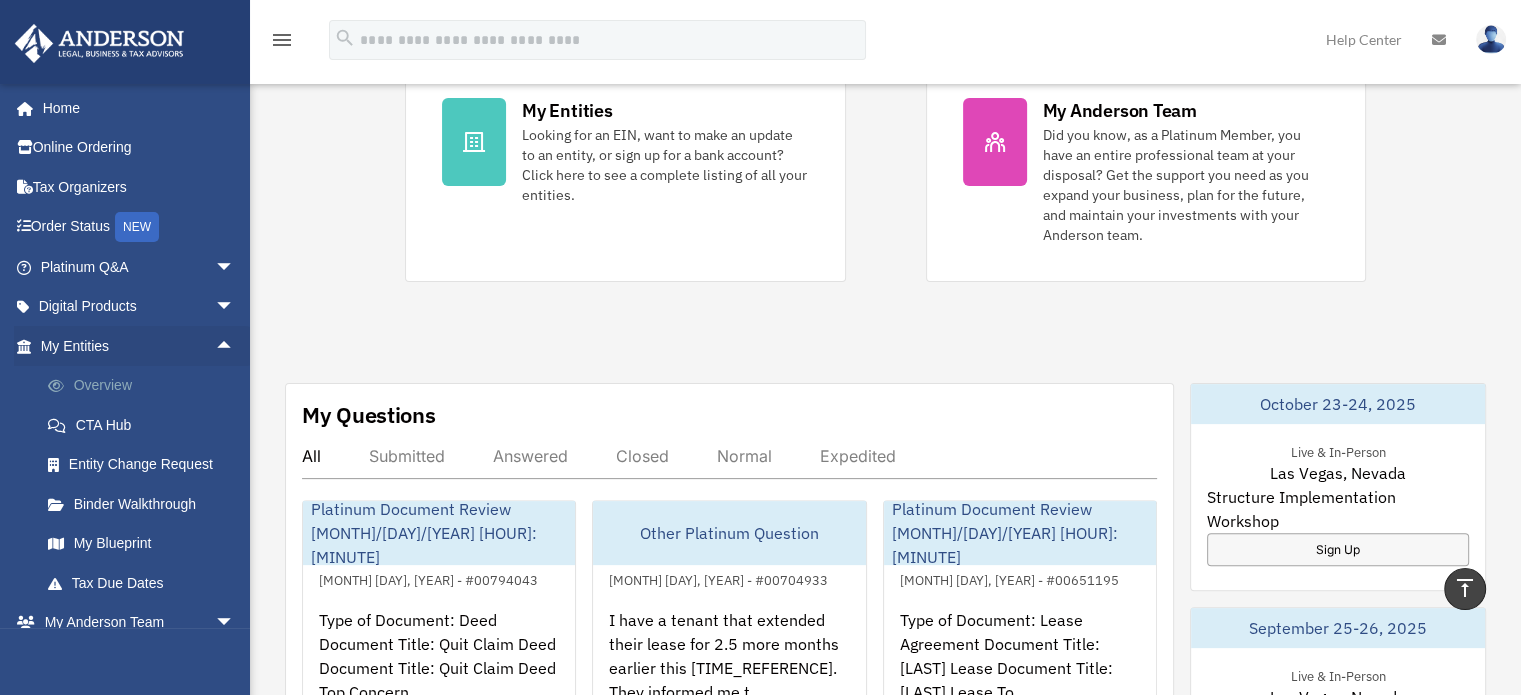 click on "Overview" at bounding box center (146, 386) 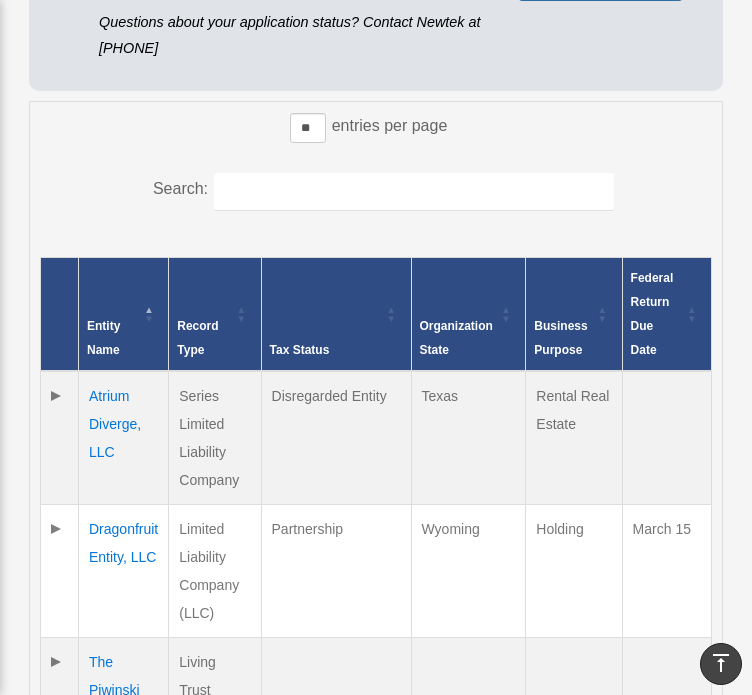 scroll, scrollTop: 442, scrollLeft: 0, axis: vertical 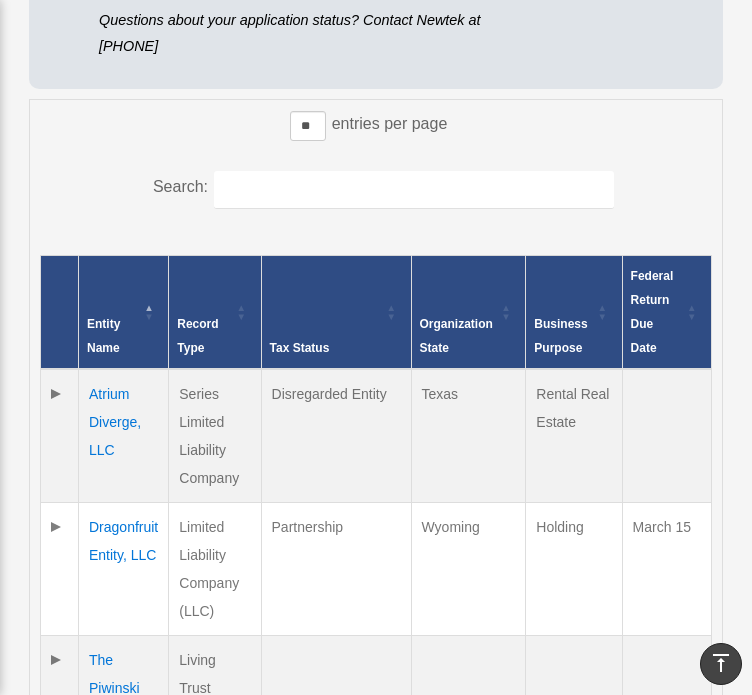 click on "Atrium Diverge, LLC" at bounding box center [124, 436] 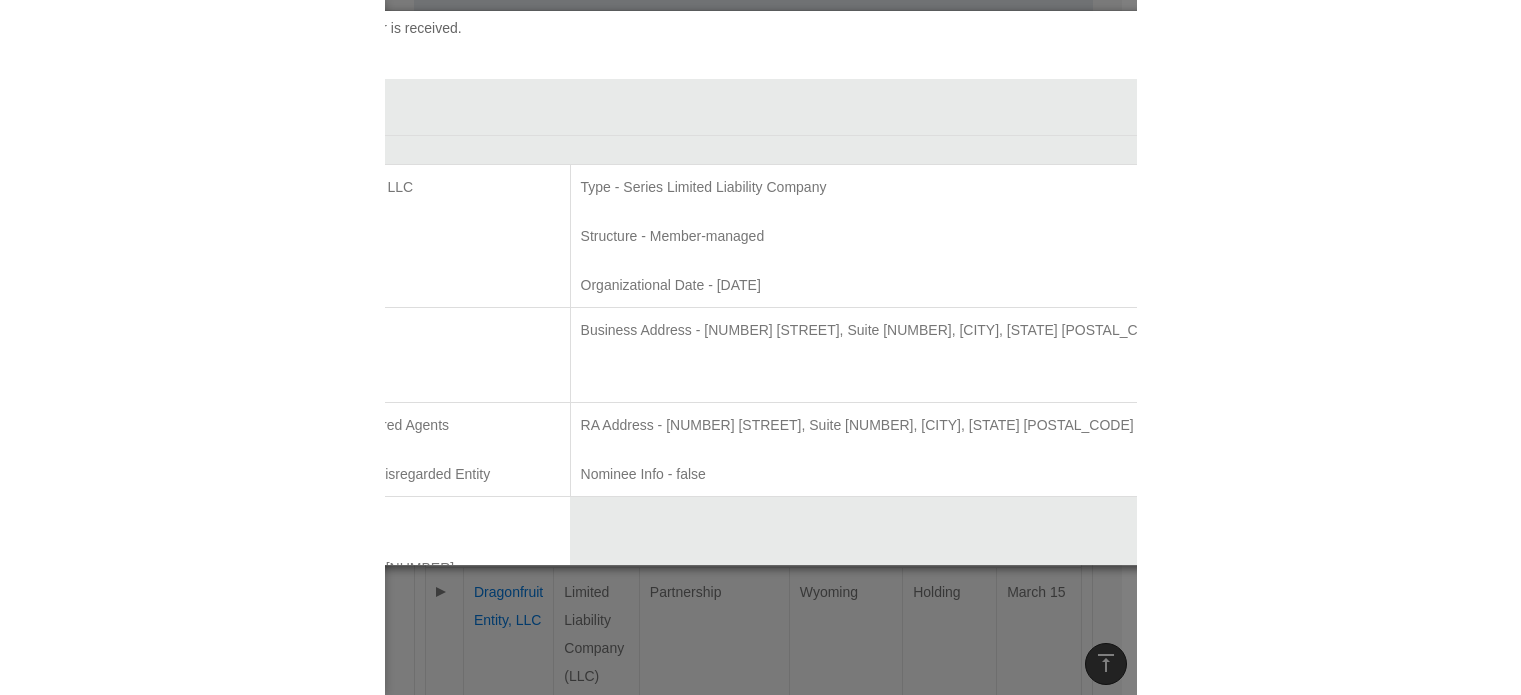 scroll, scrollTop: 279, scrollLeft: 0, axis: vertical 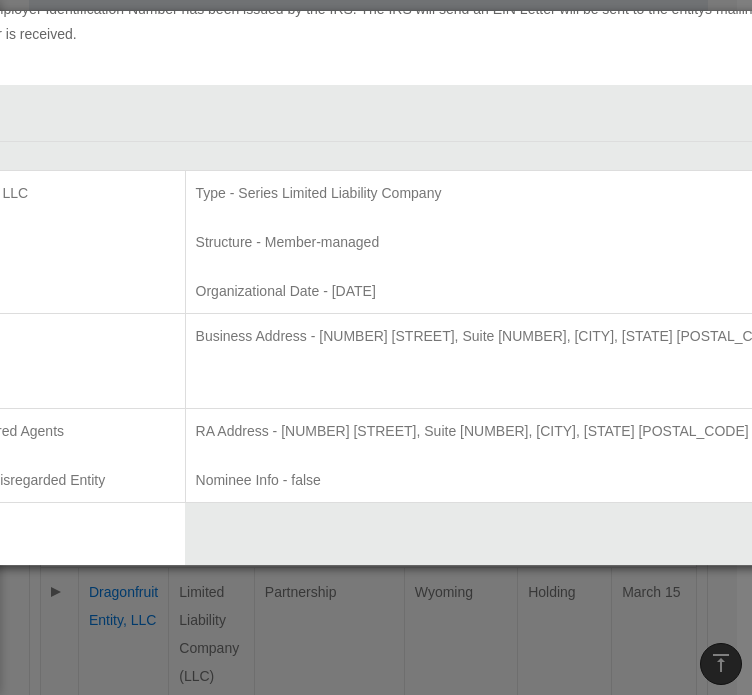 click on "EIN # - [EIN]" at bounding box center (-6, 336) 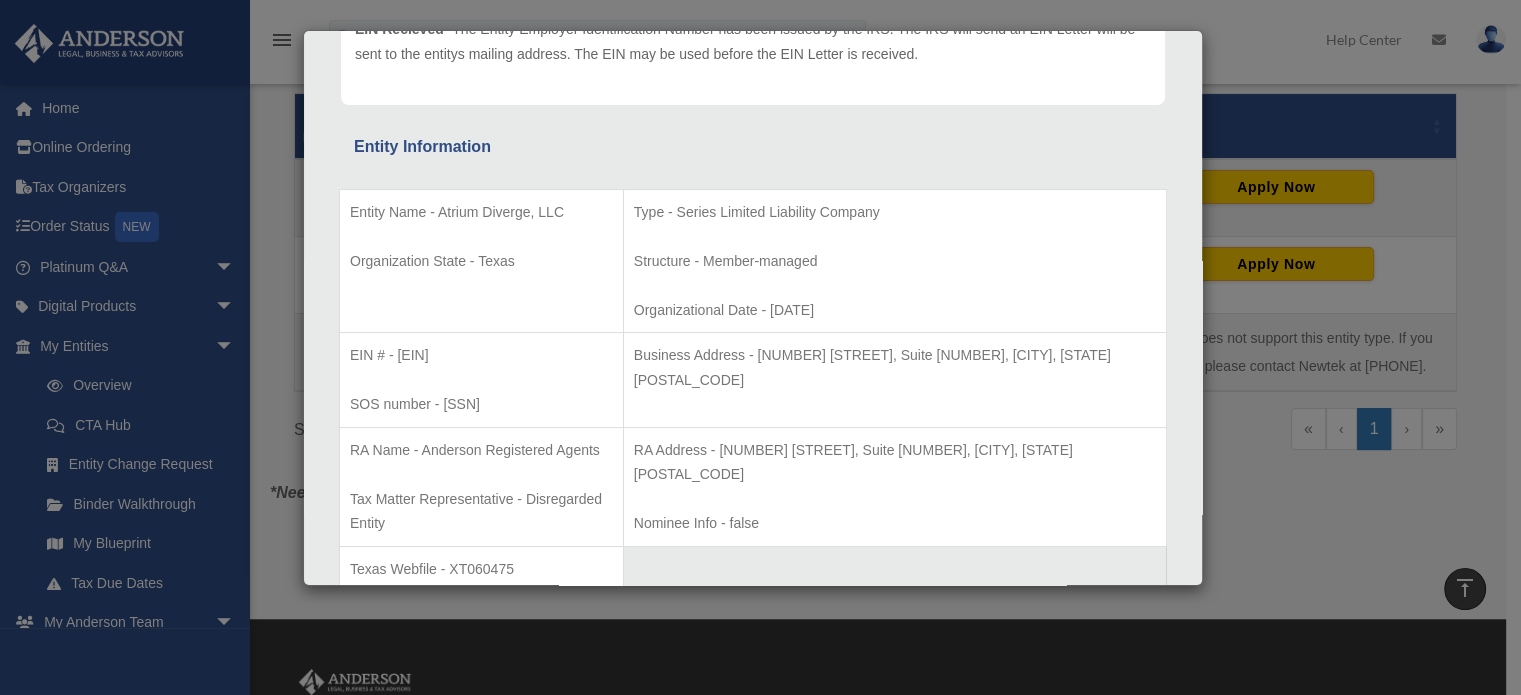 scroll, scrollTop: 764, scrollLeft: 0, axis: vertical 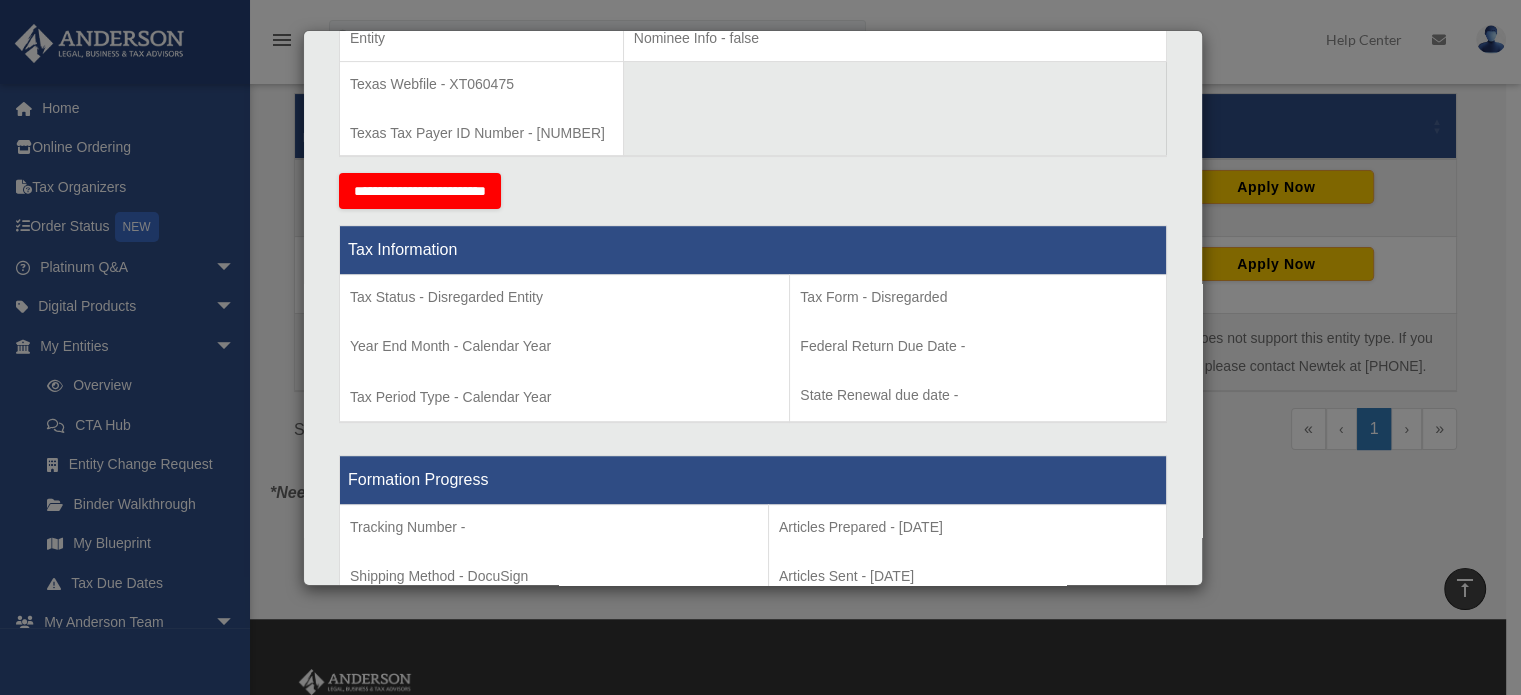 click on "Details
×
Articles Sent
Organizational Date" at bounding box center [760, 347] 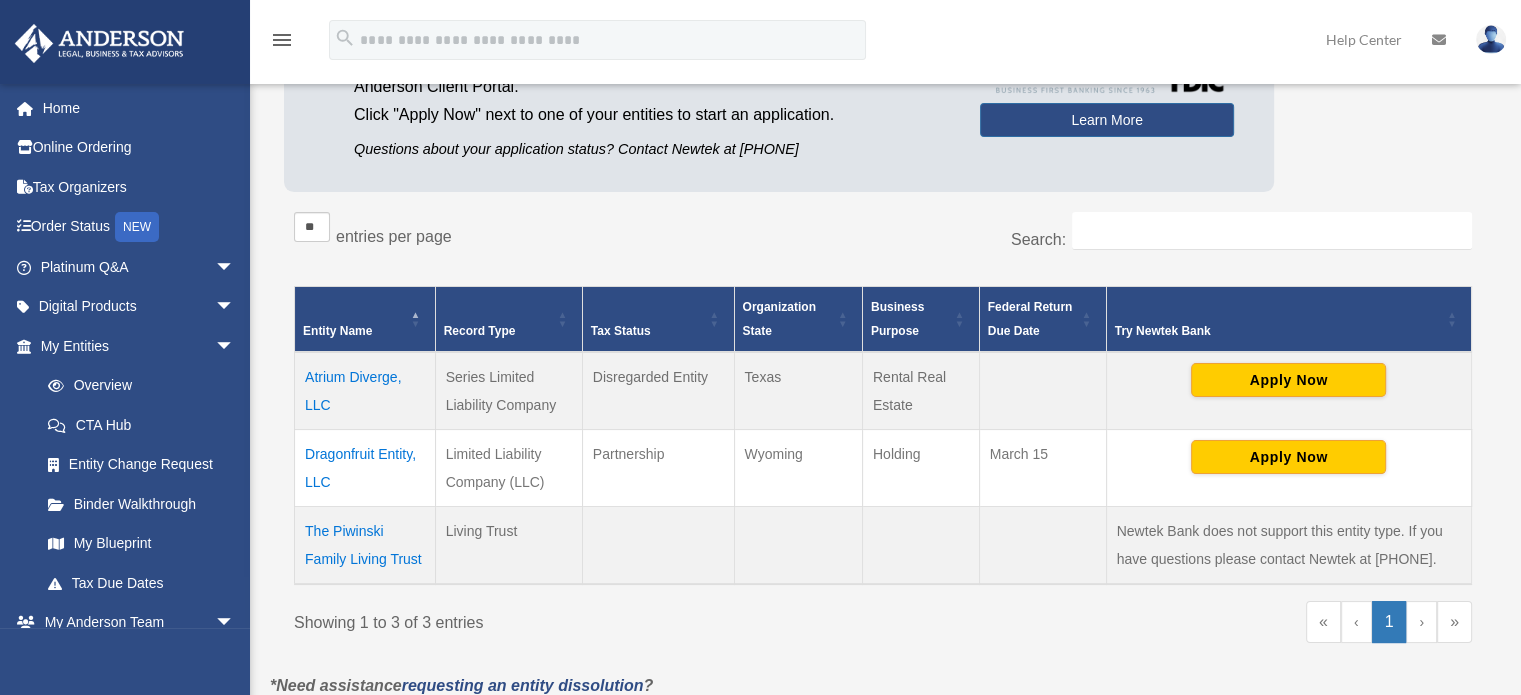 scroll, scrollTop: 0, scrollLeft: 0, axis: both 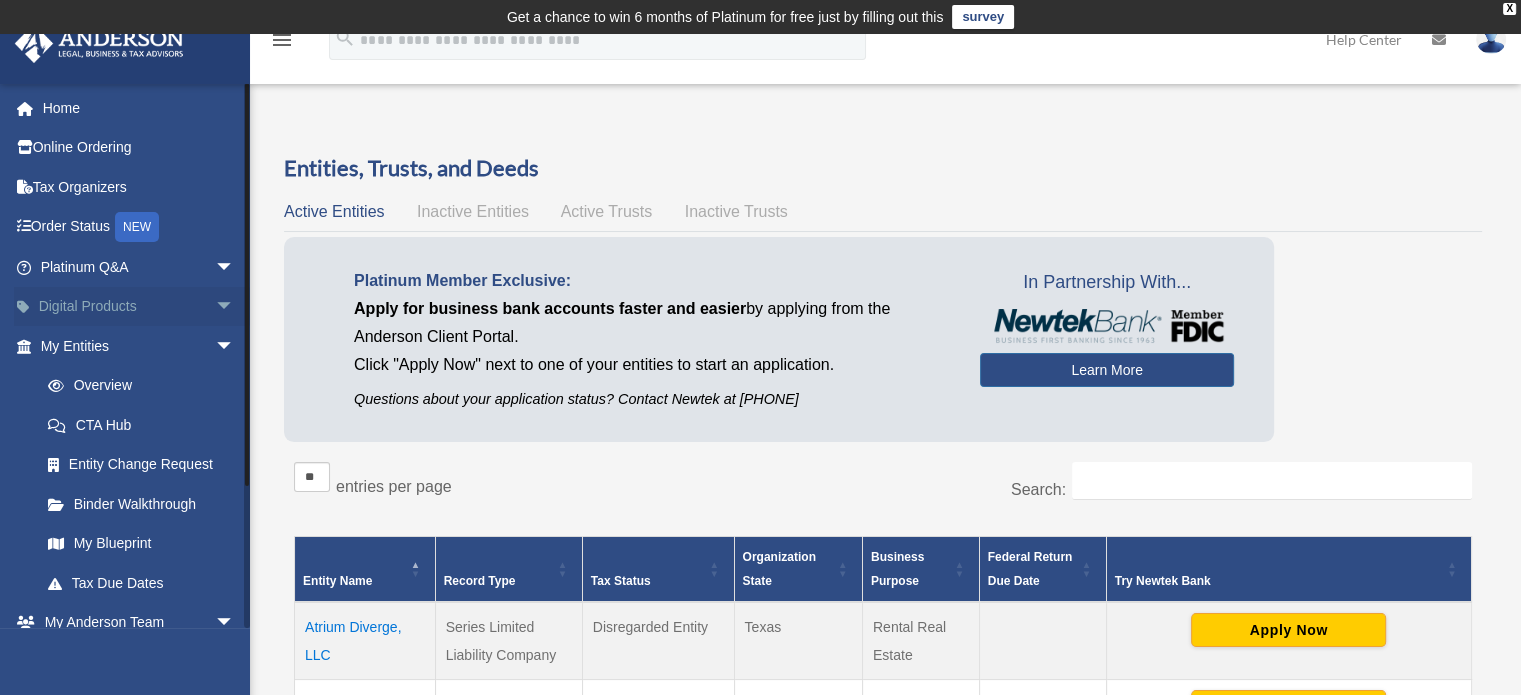 click on "arrow_drop_down" at bounding box center [235, 307] 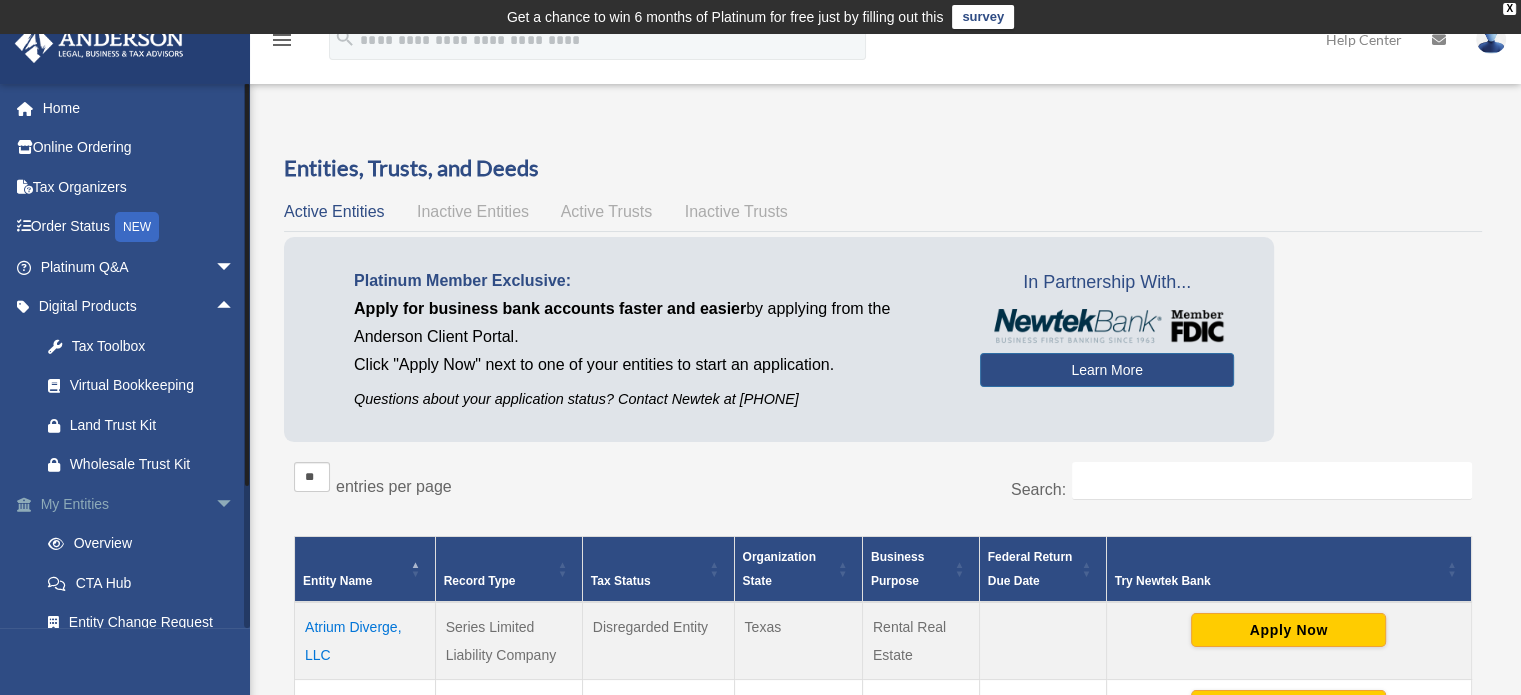 click on "arrow_drop_down" at bounding box center [235, 504] 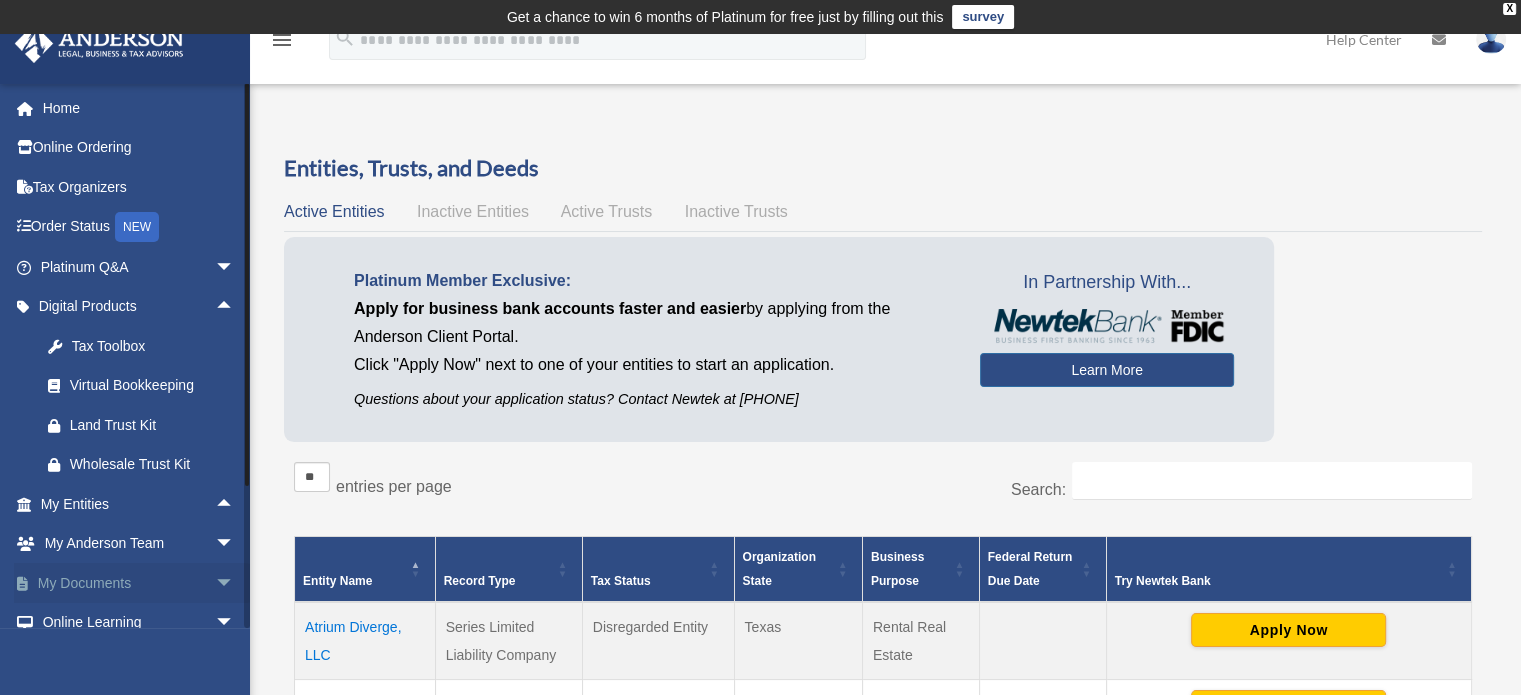 click on "My Documents arrow_drop_down" at bounding box center (139, 583) 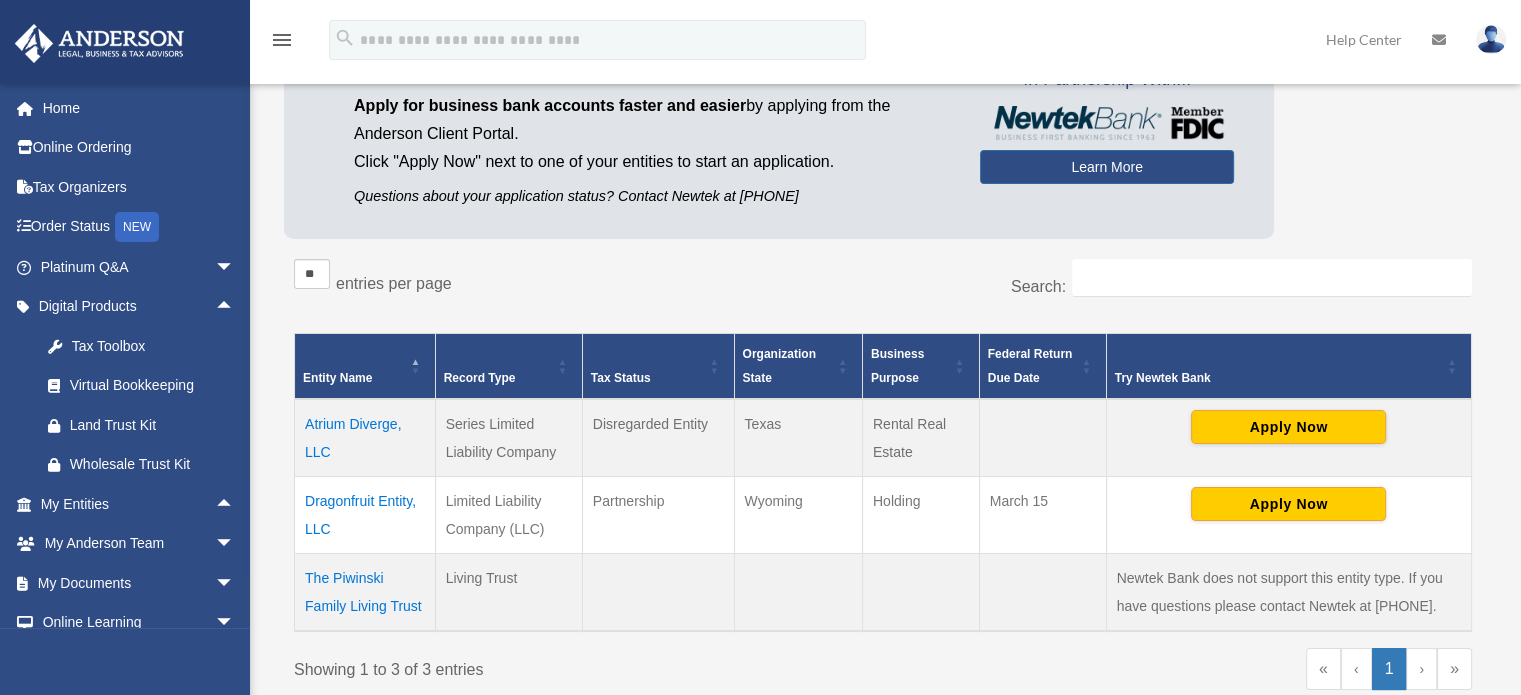scroll, scrollTop: 208, scrollLeft: 0, axis: vertical 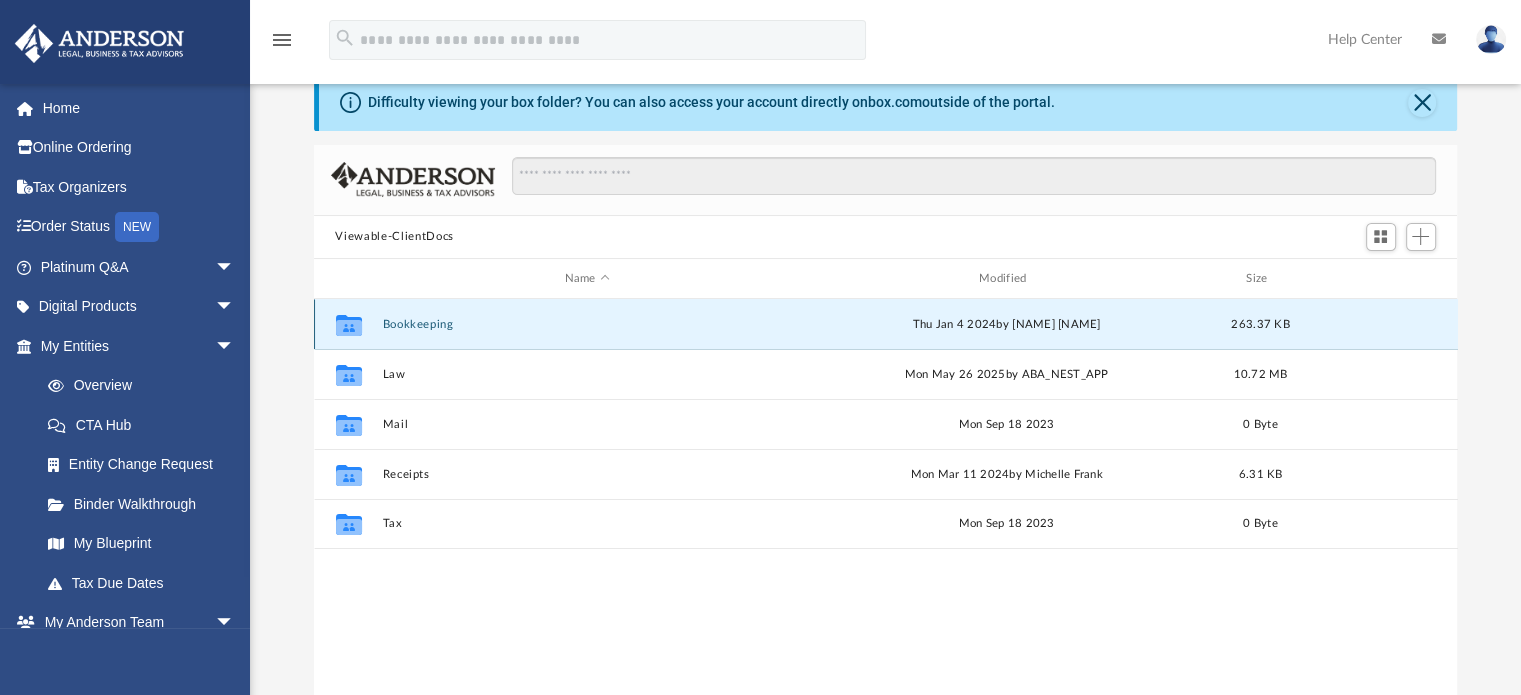 click on "Bookkeeping" at bounding box center (587, 324) 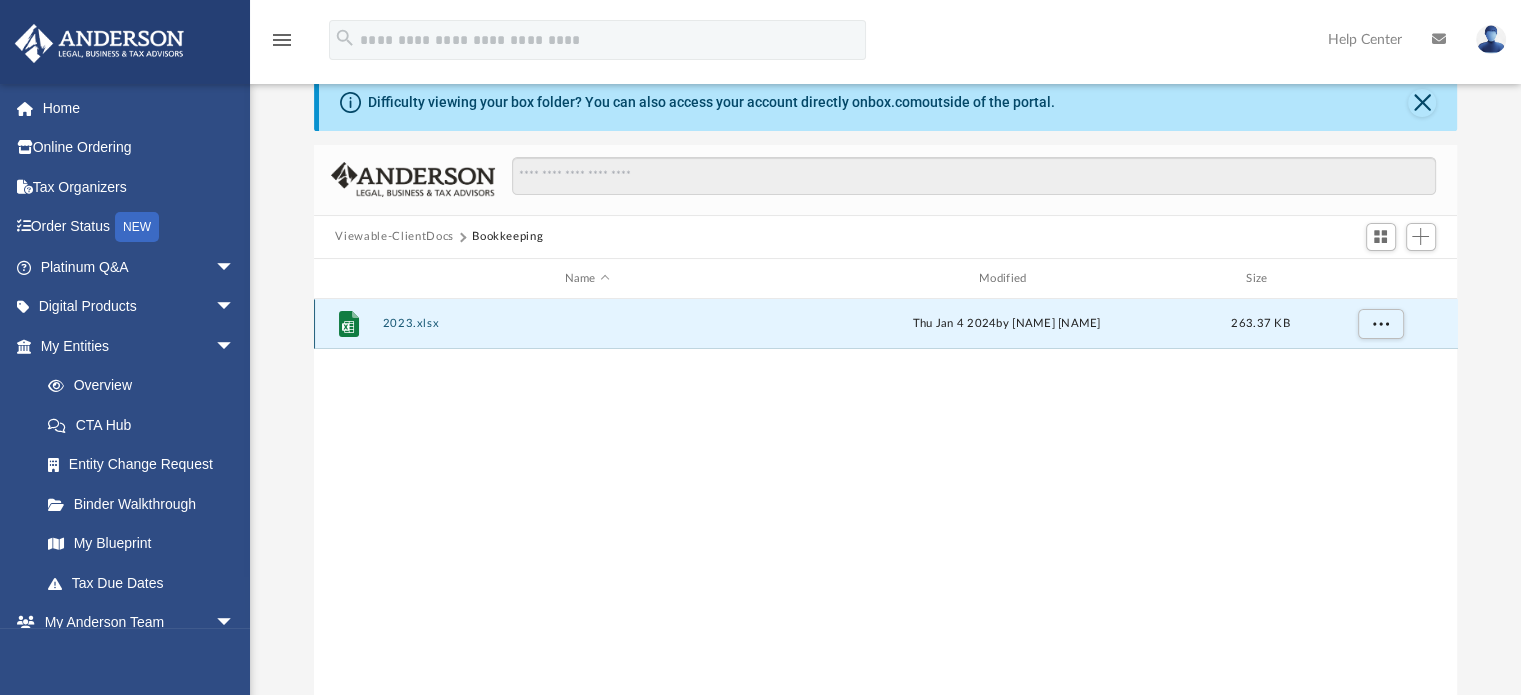 click on "2023.xlsx" at bounding box center (587, 324) 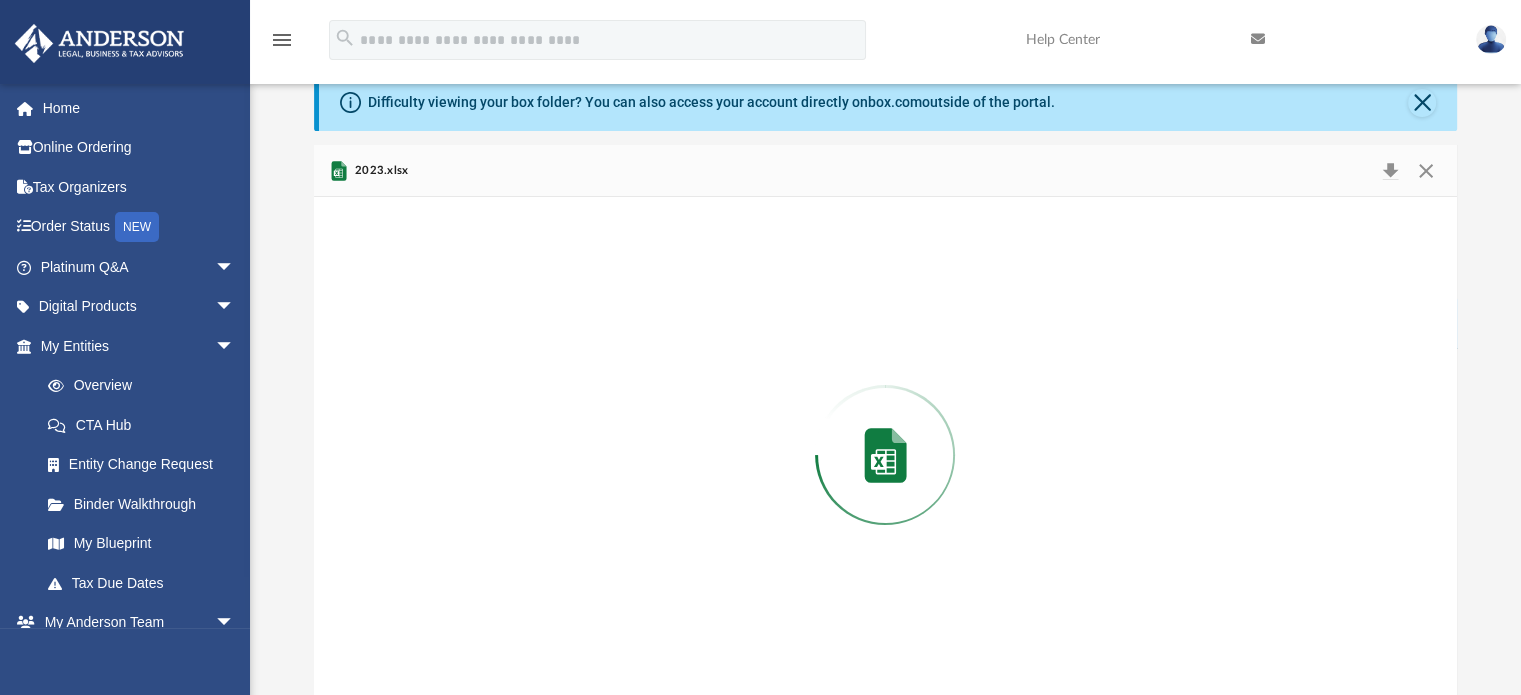 scroll, scrollTop: 101, scrollLeft: 0, axis: vertical 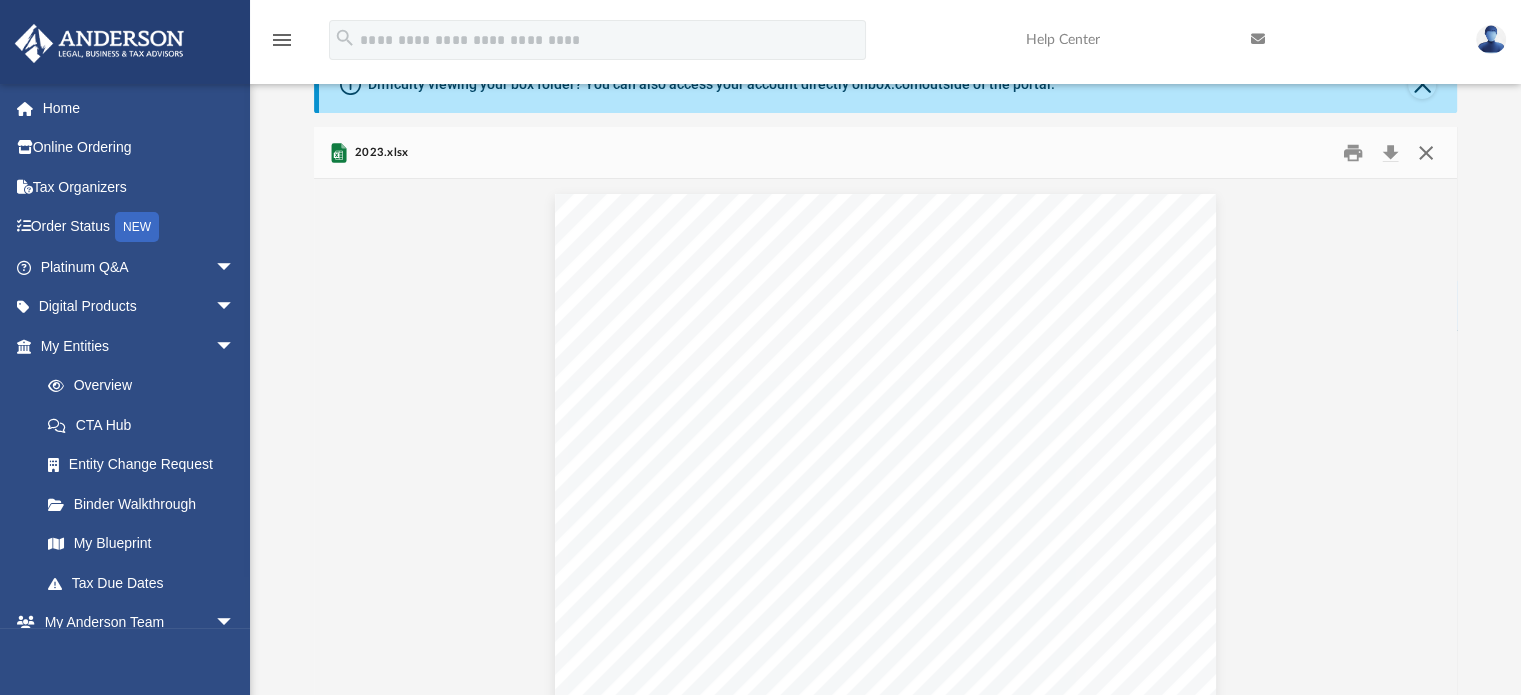 click at bounding box center (1426, 152) 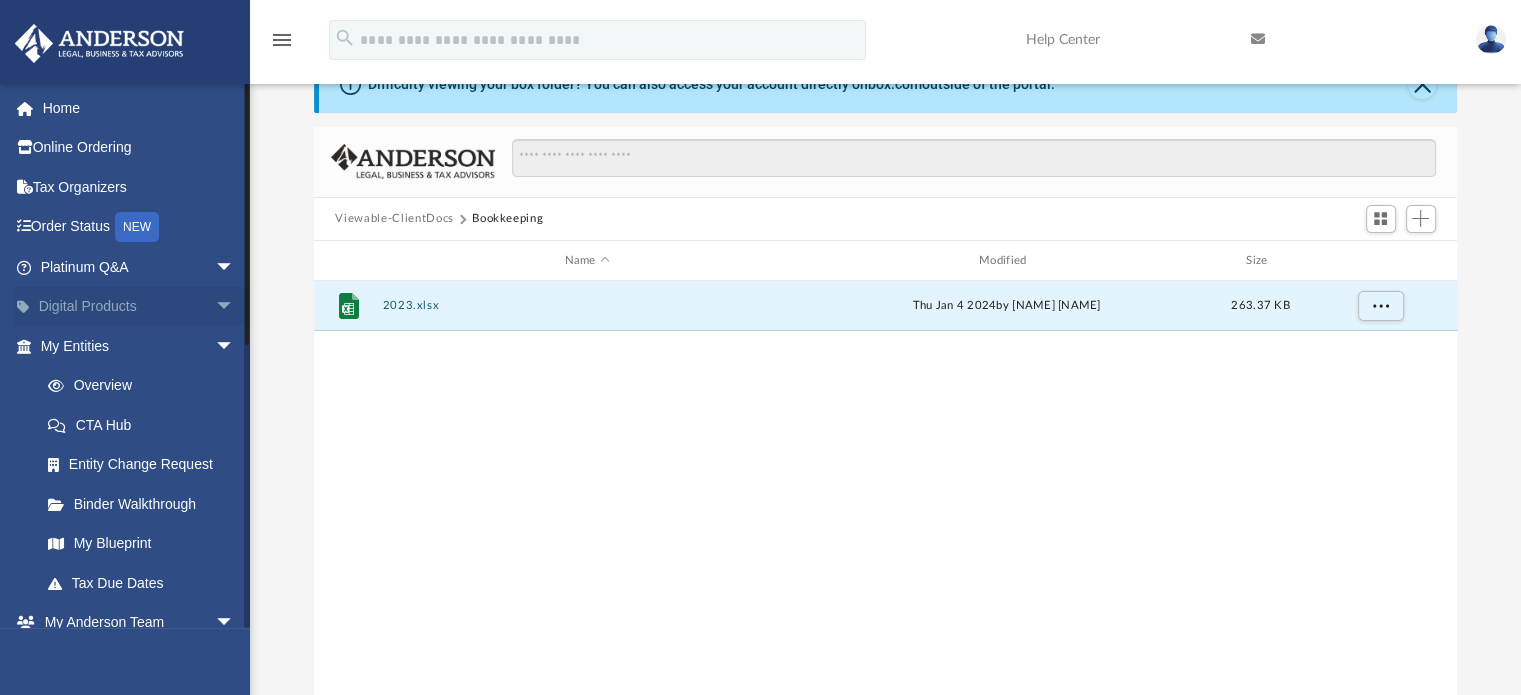 click on "Digital Products arrow_drop_down" at bounding box center (139, 307) 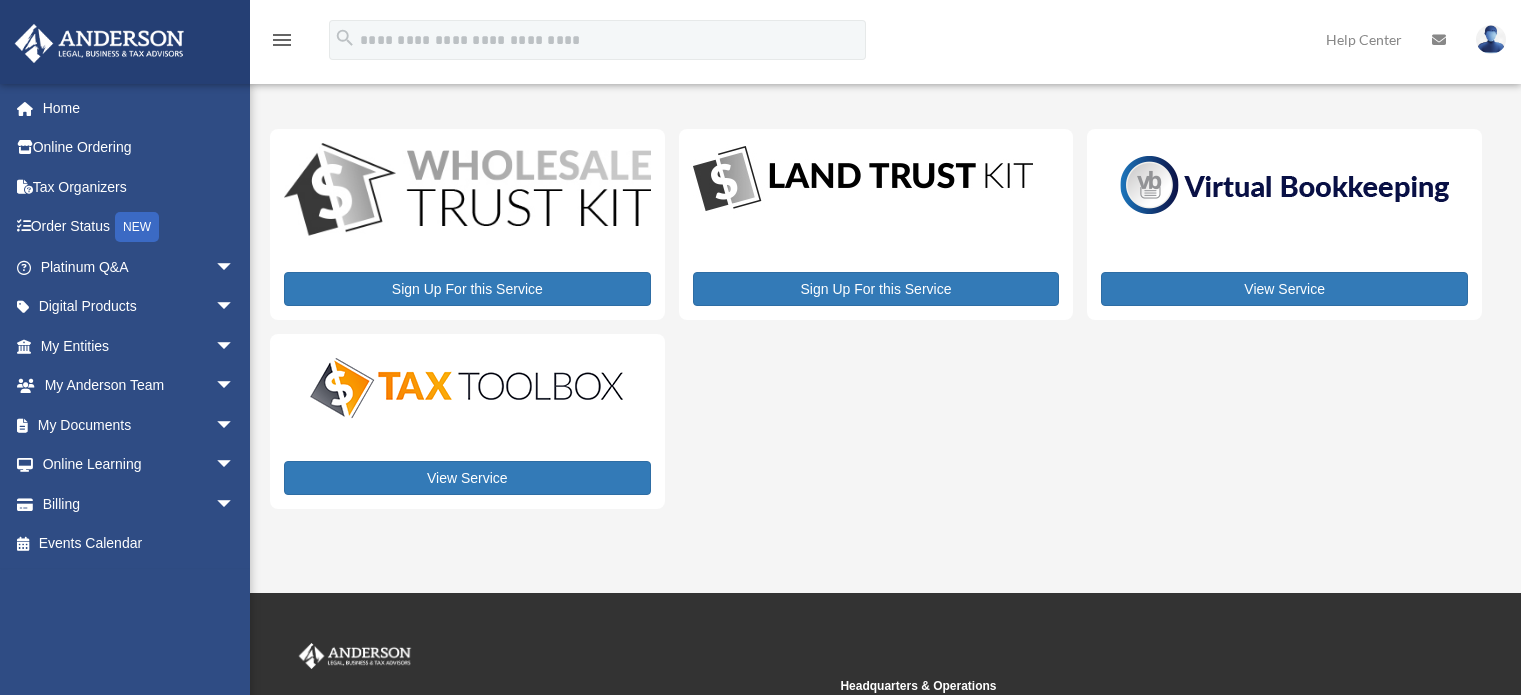 scroll, scrollTop: 0, scrollLeft: 0, axis: both 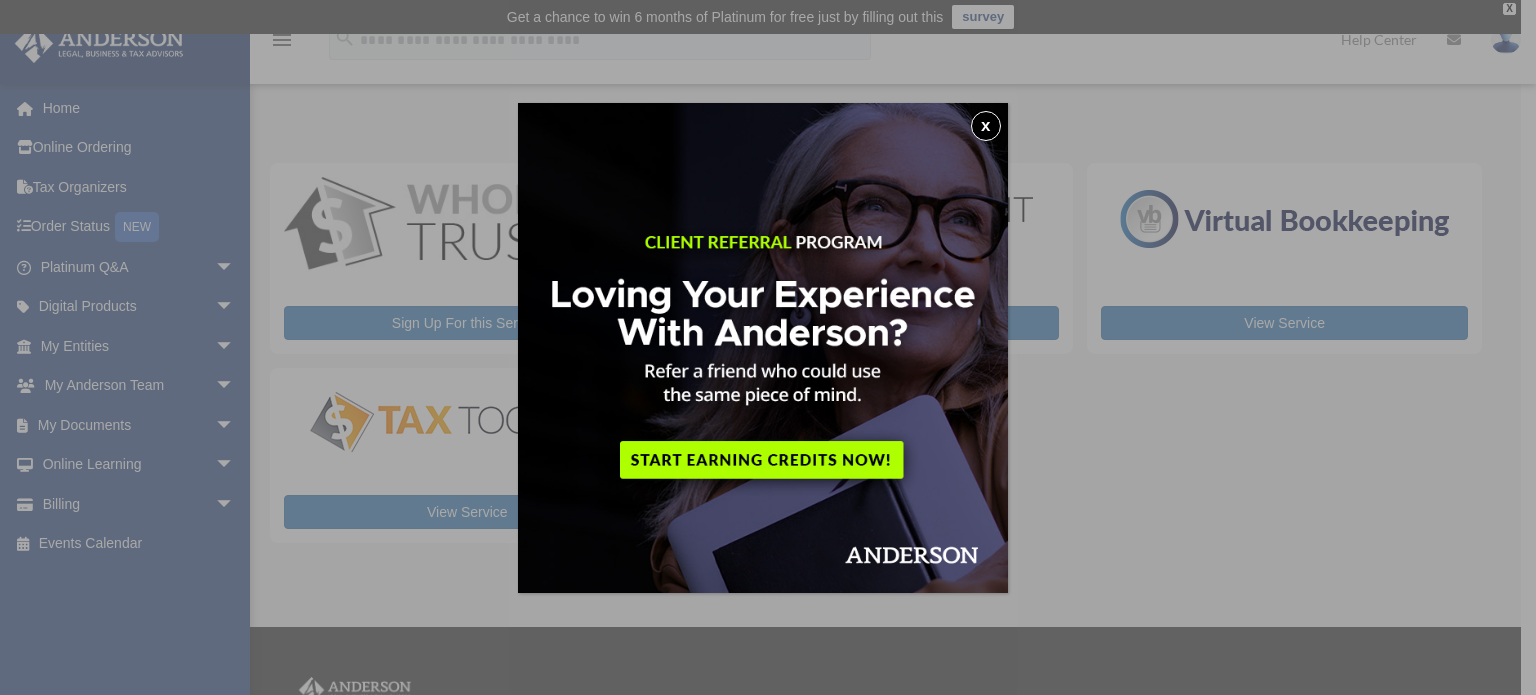 click on "x" at bounding box center [768, 347] 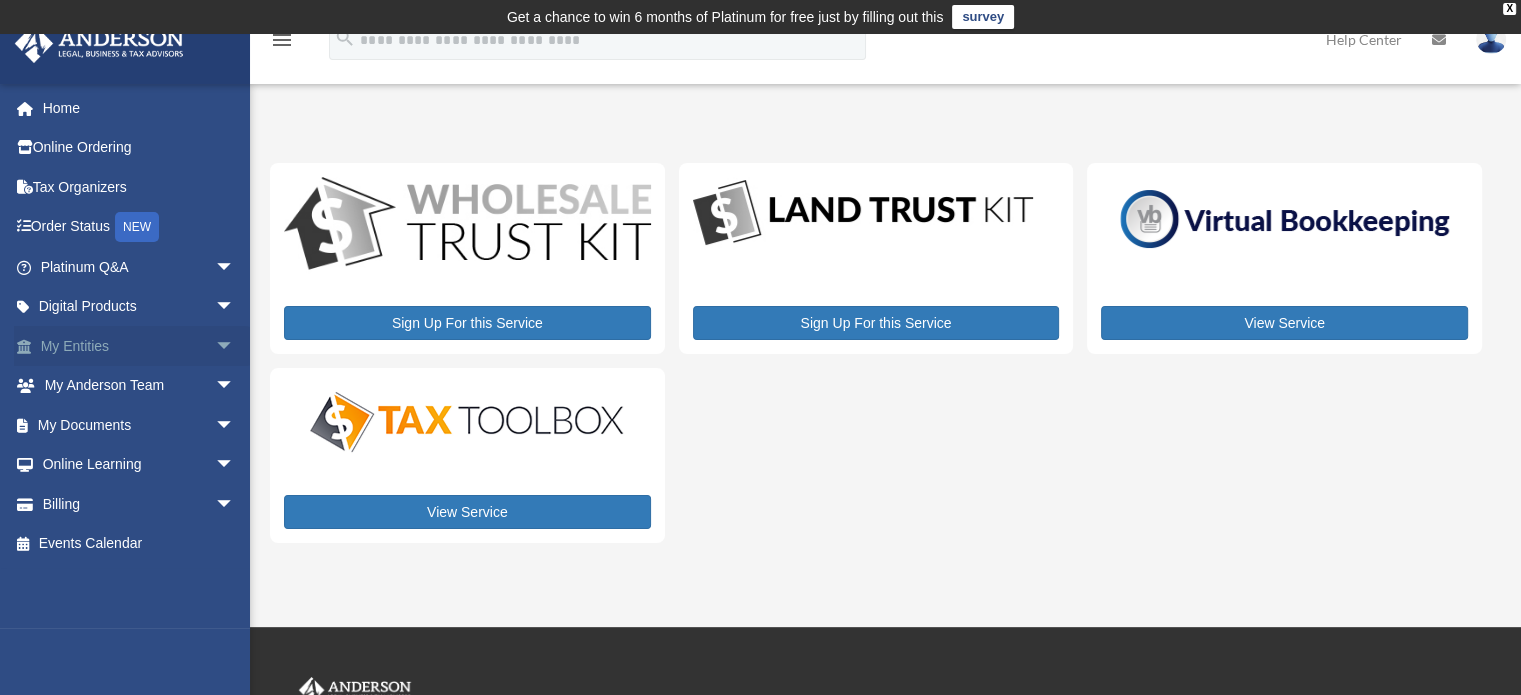 click on "arrow_drop_down" at bounding box center [235, 346] 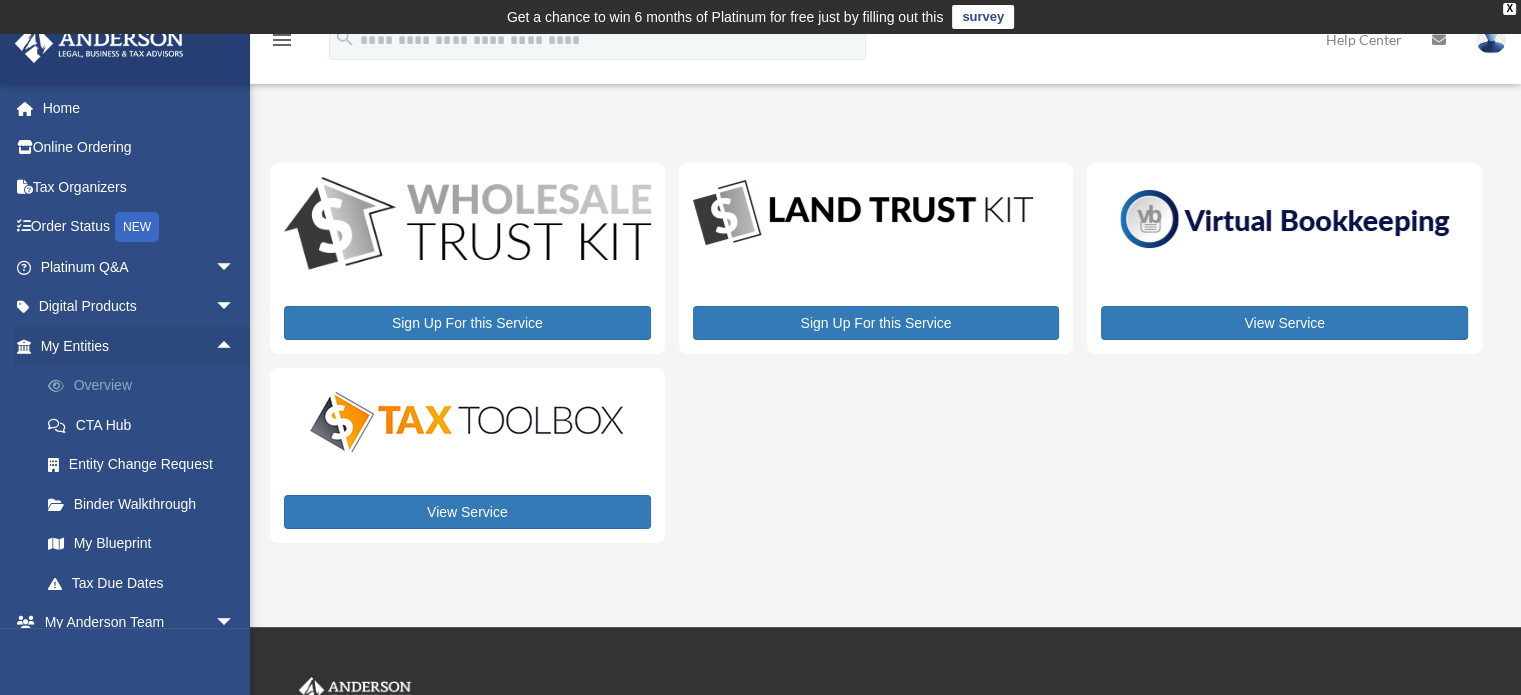 click on "Overview" at bounding box center (146, 386) 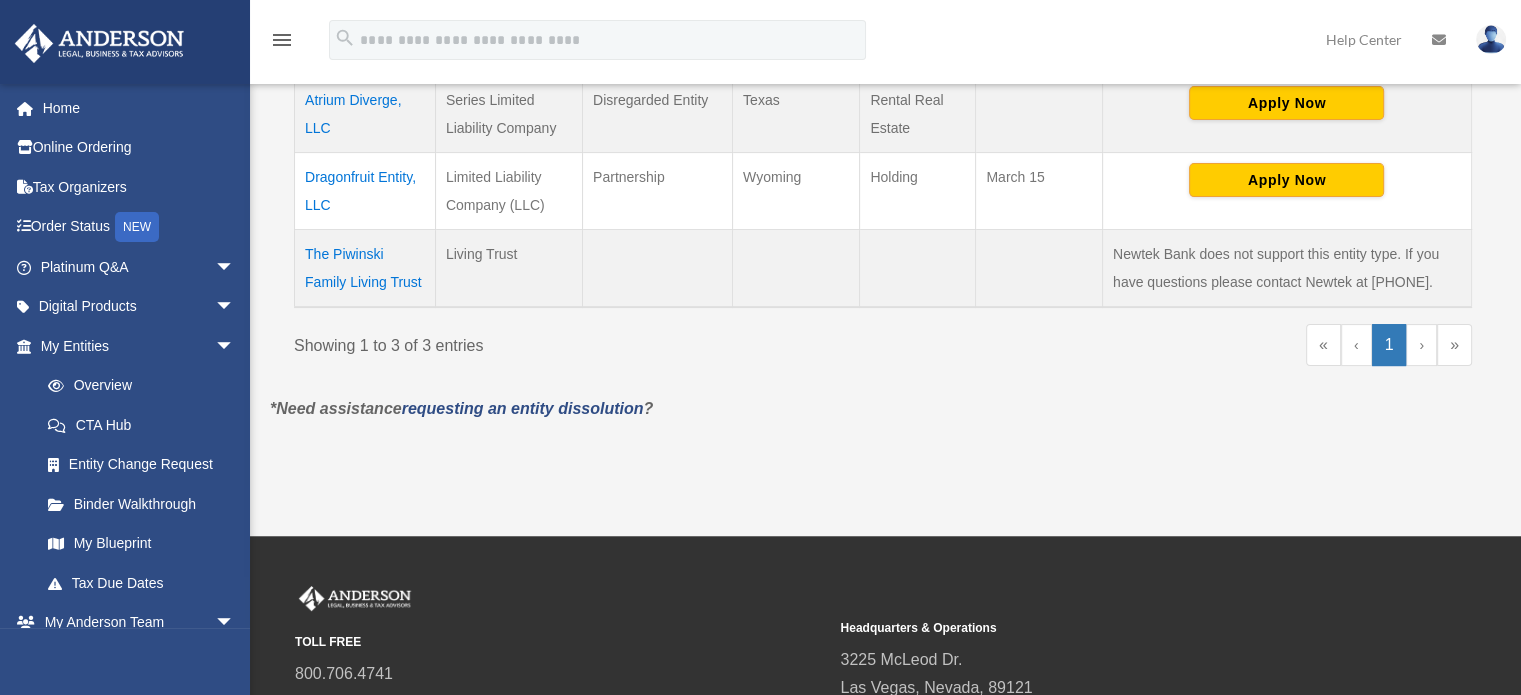 scroll, scrollTop: 396, scrollLeft: 0, axis: vertical 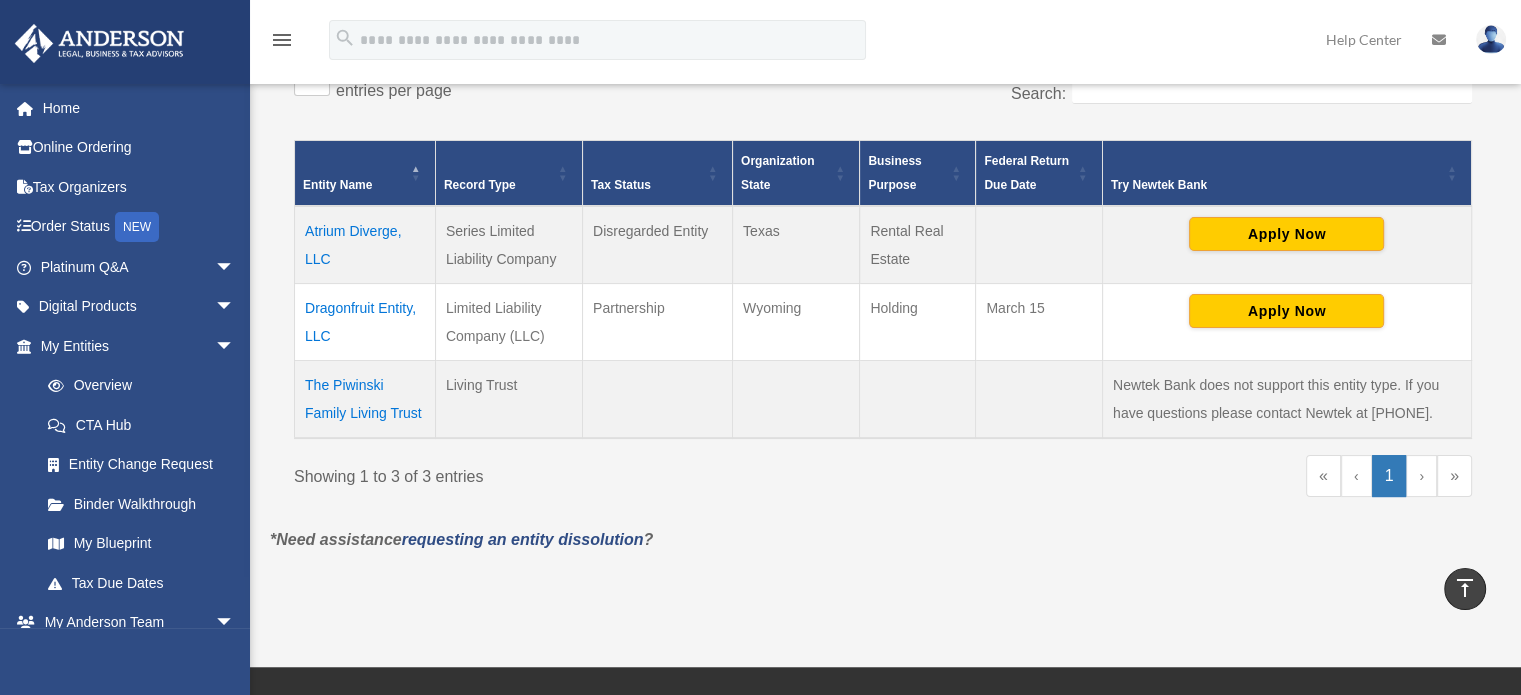 click on "Atrium Diverge, LLC" at bounding box center [365, 245] 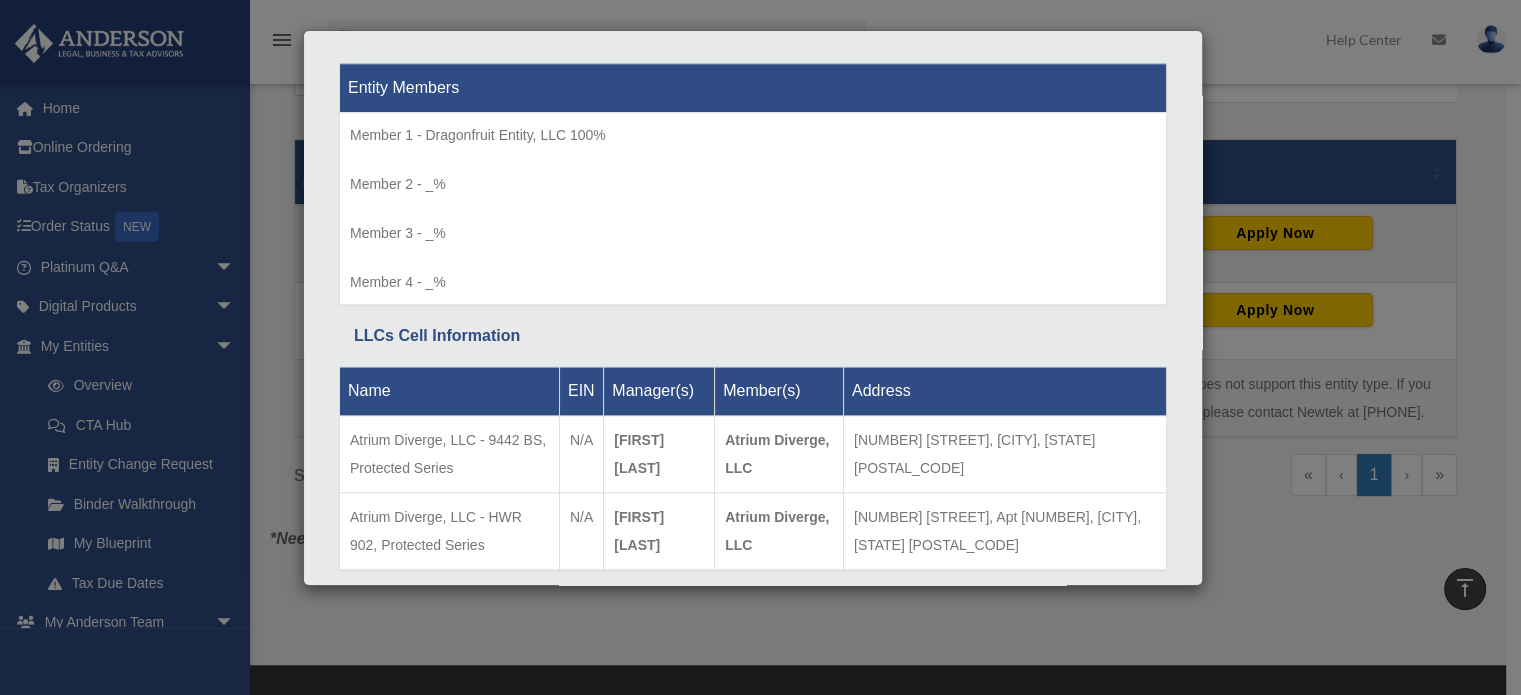 scroll, scrollTop: 1996, scrollLeft: 0, axis: vertical 